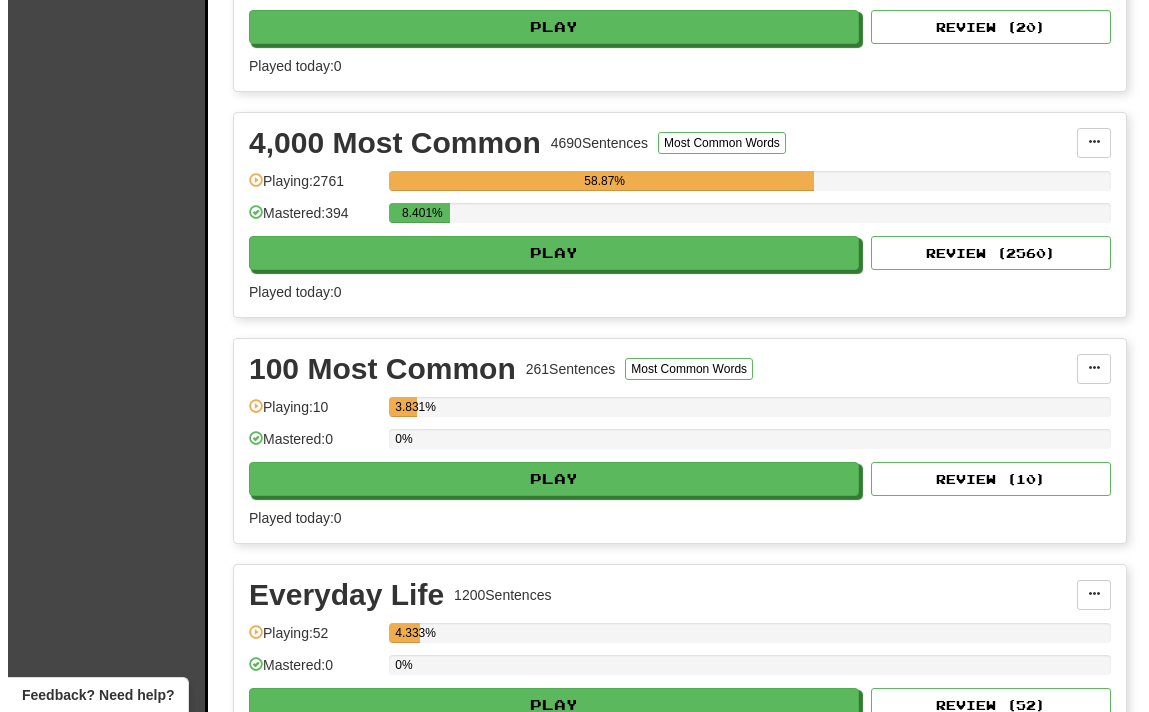 scroll, scrollTop: 890, scrollLeft: 0, axis: vertical 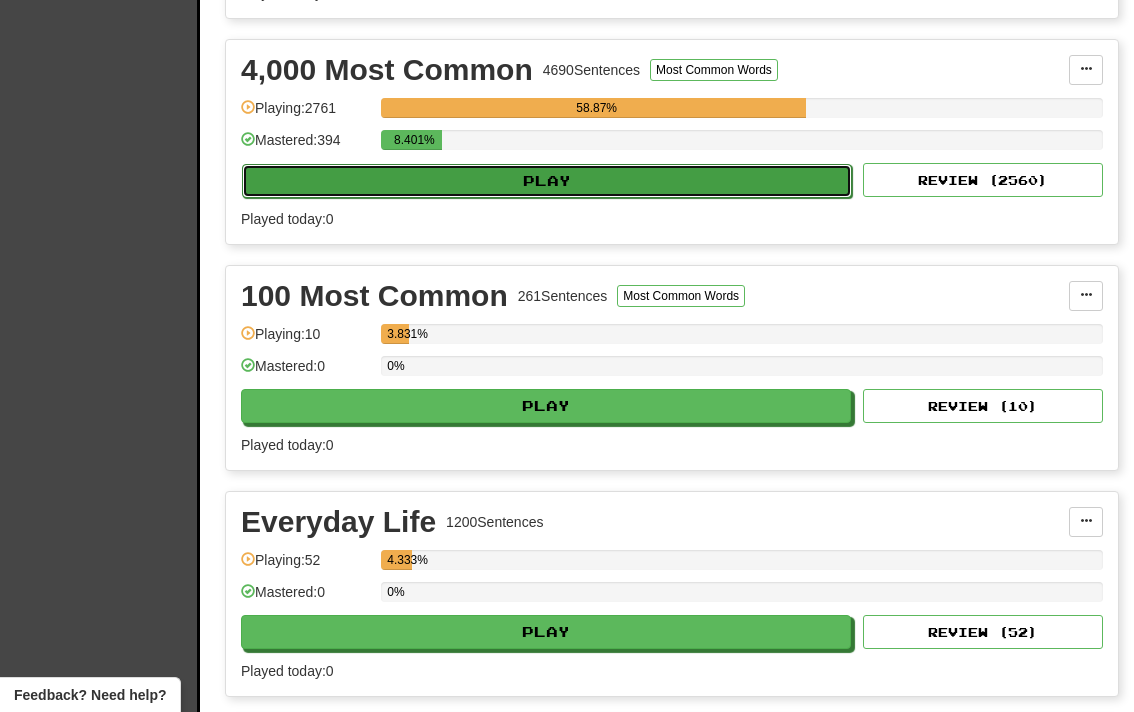 click on "Play" at bounding box center (547, 181) 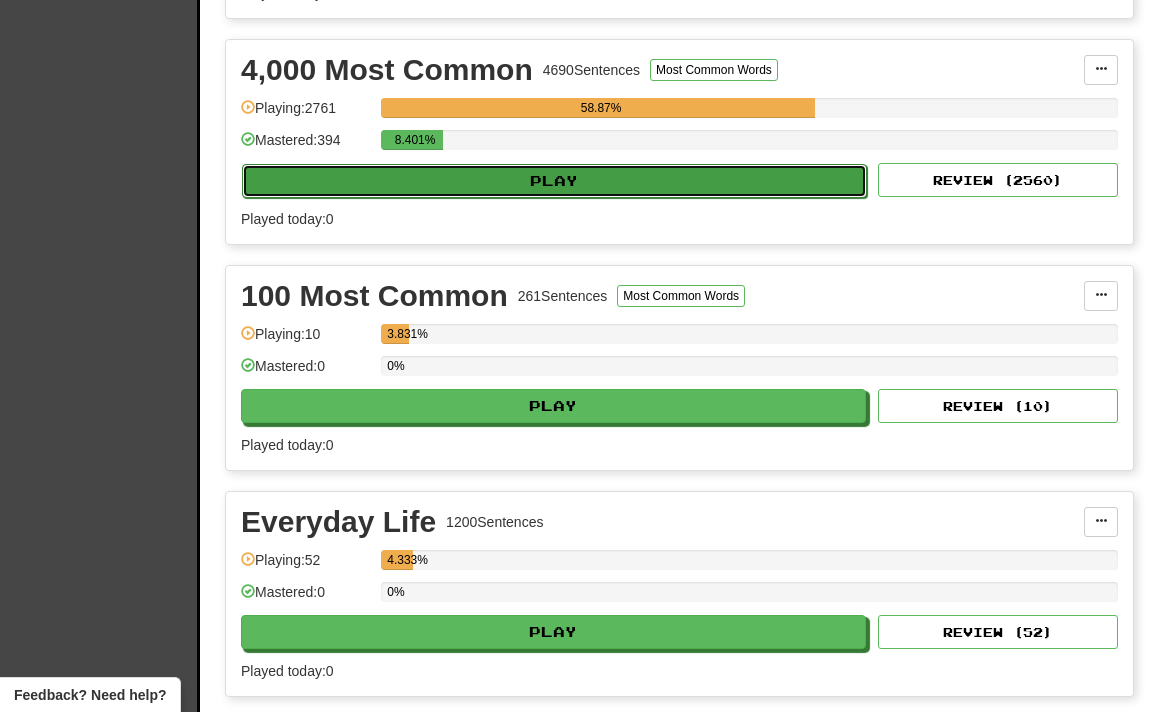 select on "**" 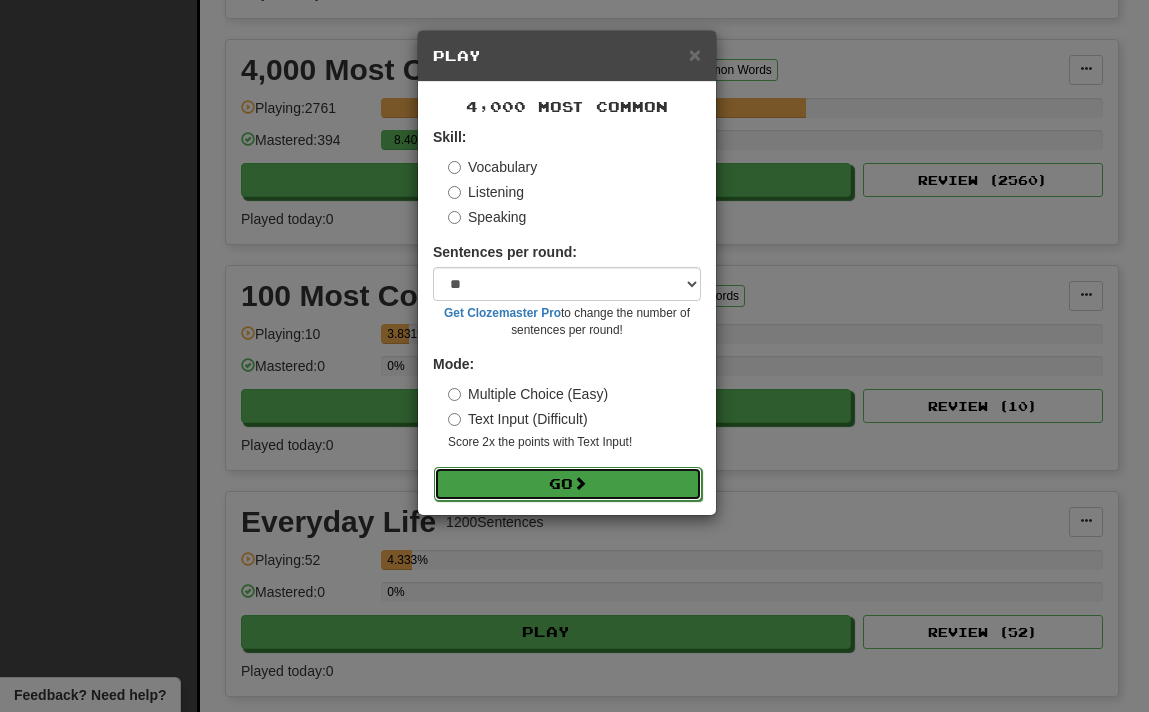 click on "Go" at bounding box center (568, 484) 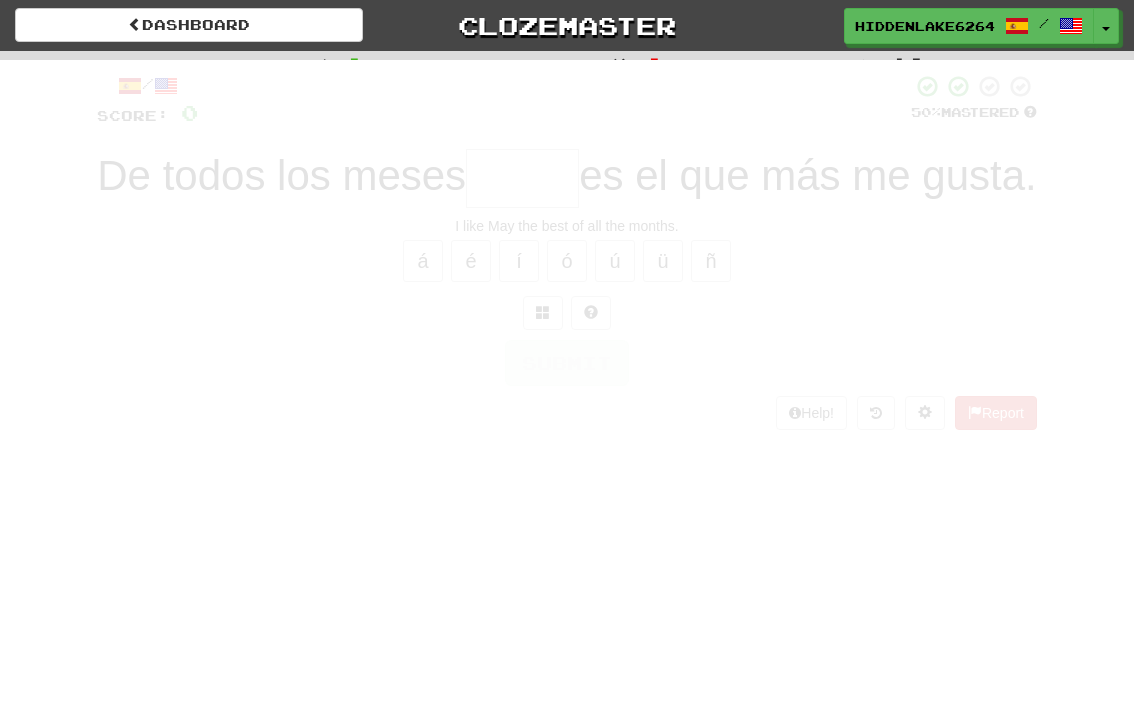 scroll, scrollTop: 0, scrollLeft: 0, axis: both 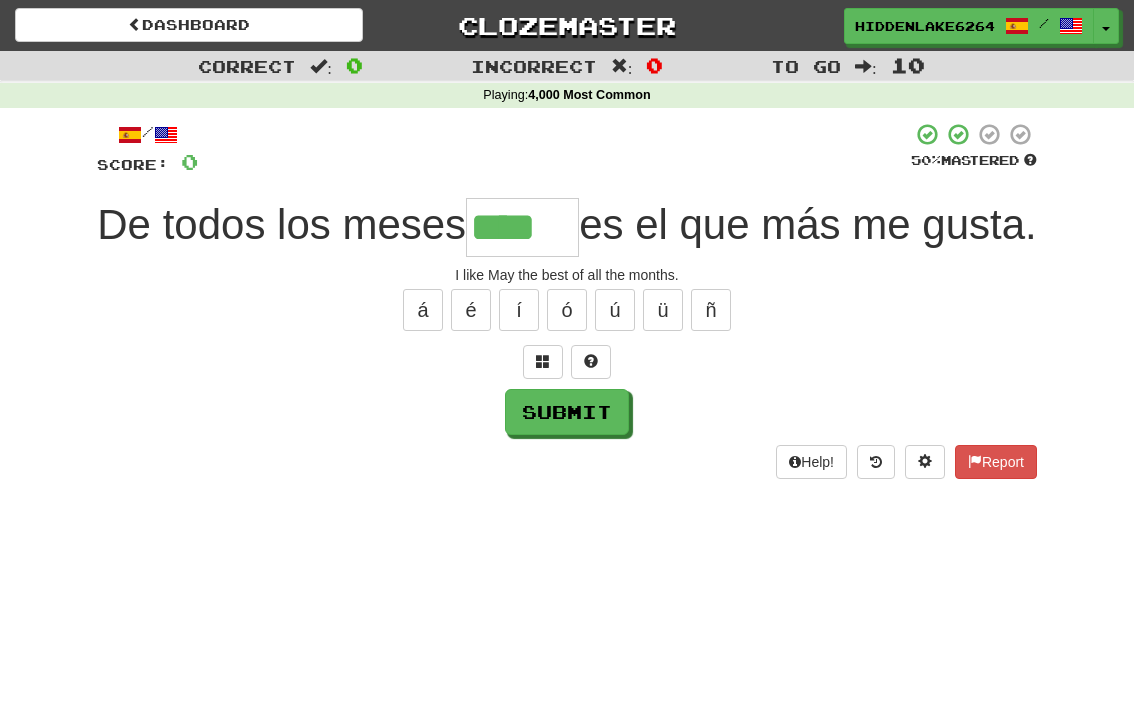 type on "****" 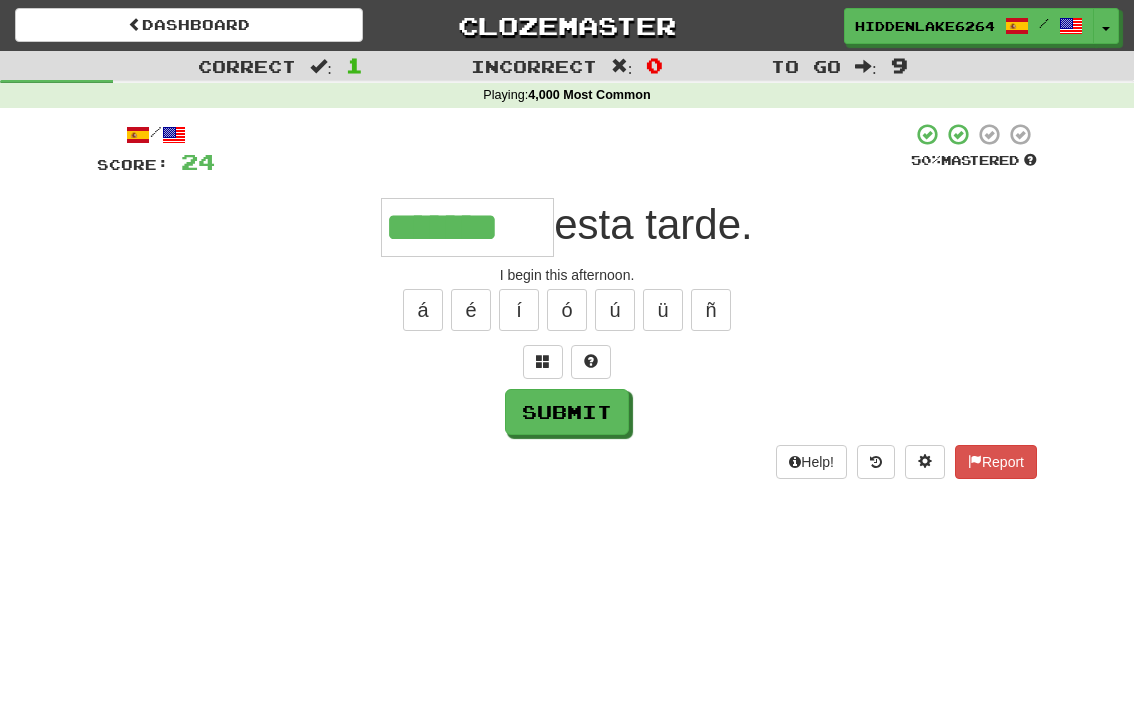 type on "*******" 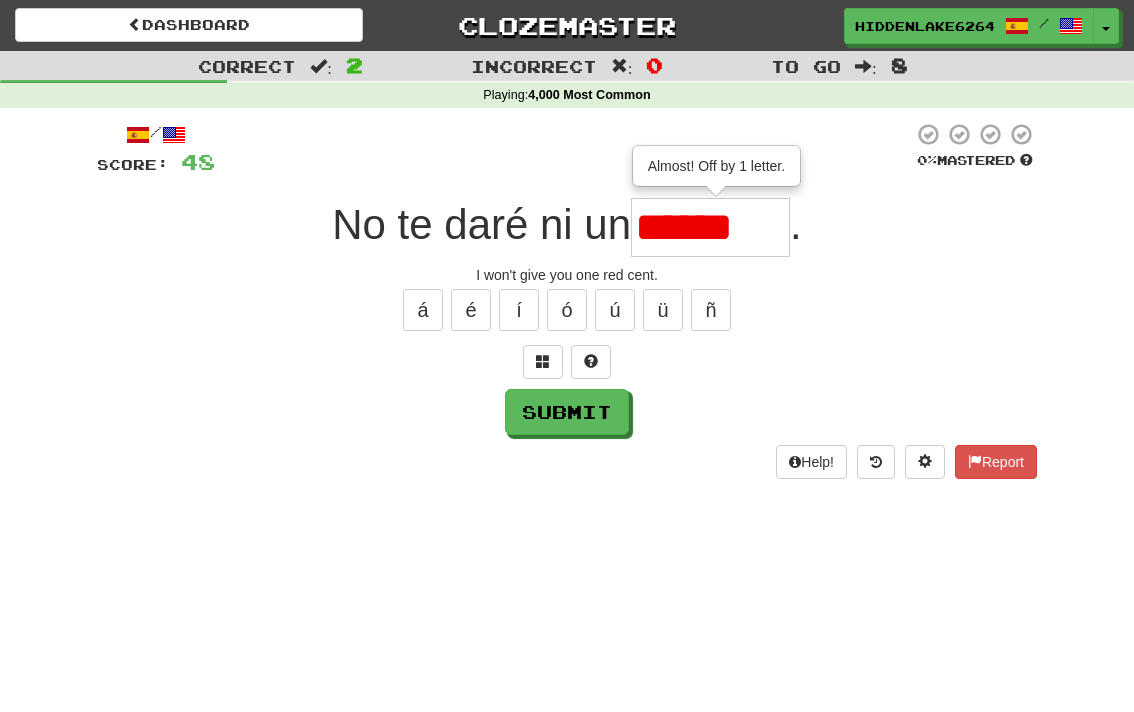 scroll, scrollTop: 0, scrollLeft: 0, axis: both 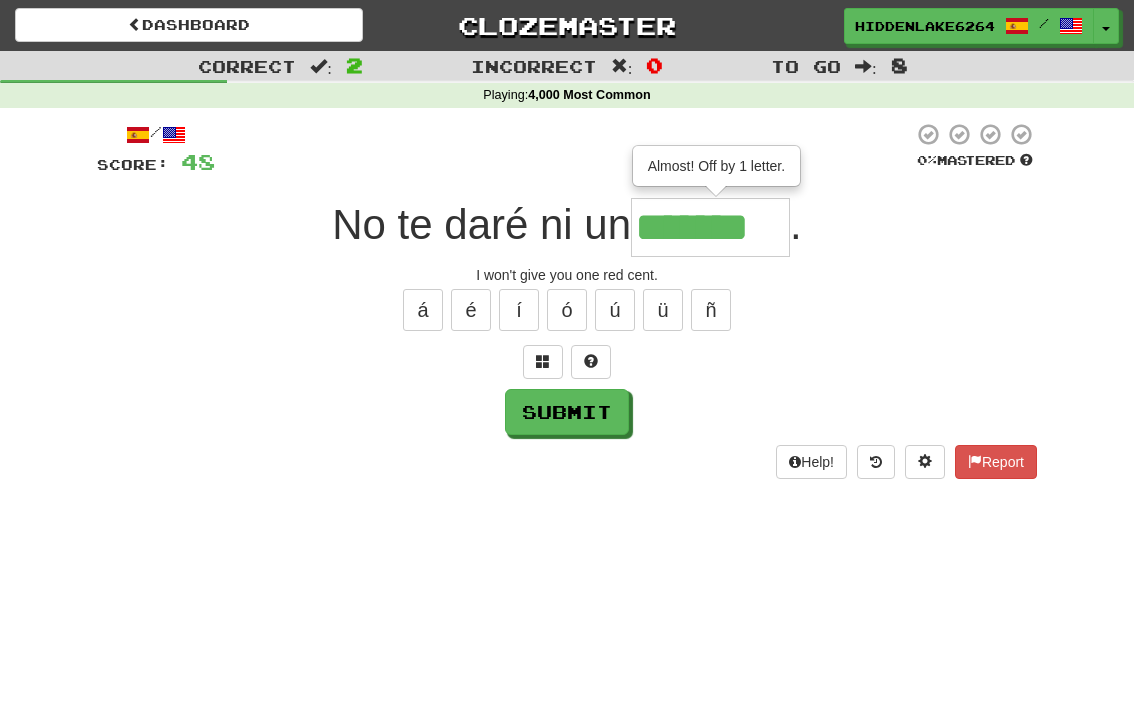 type on "*******" 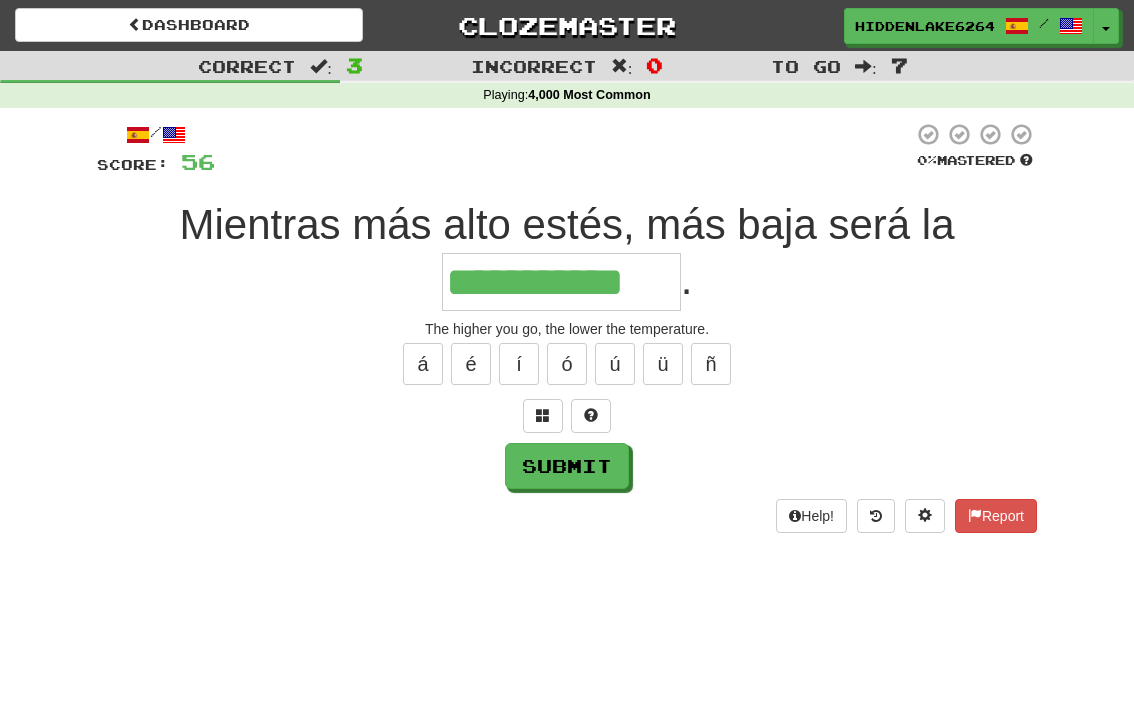 type on "**********" 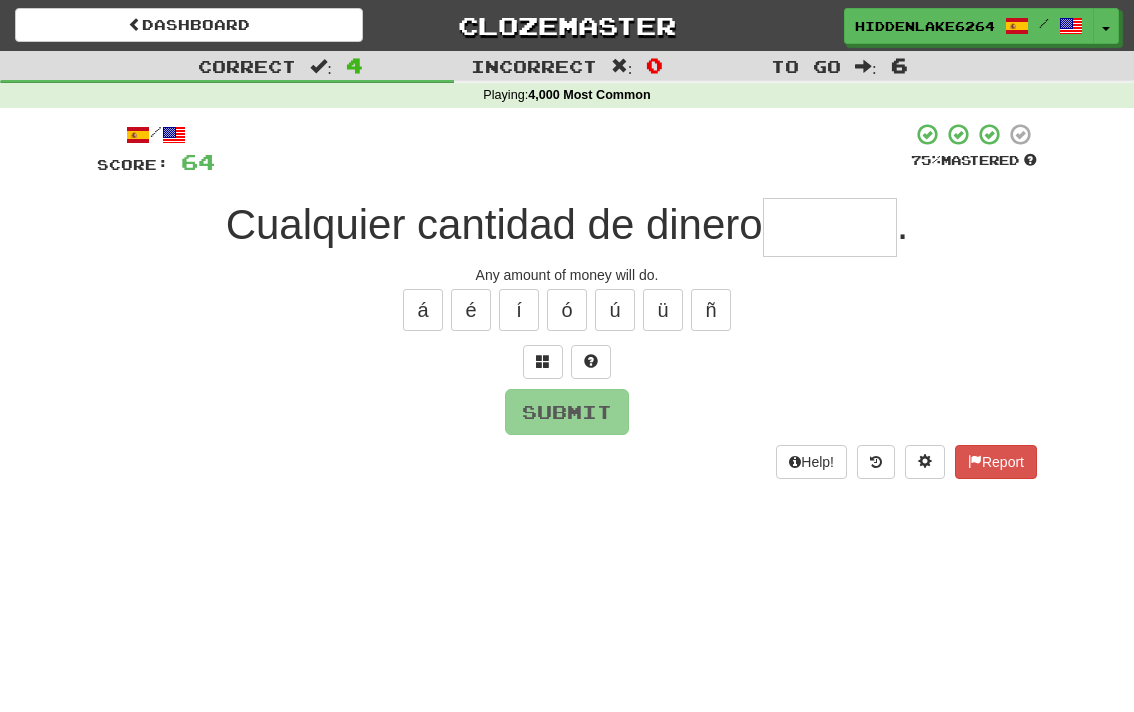 type on "*" 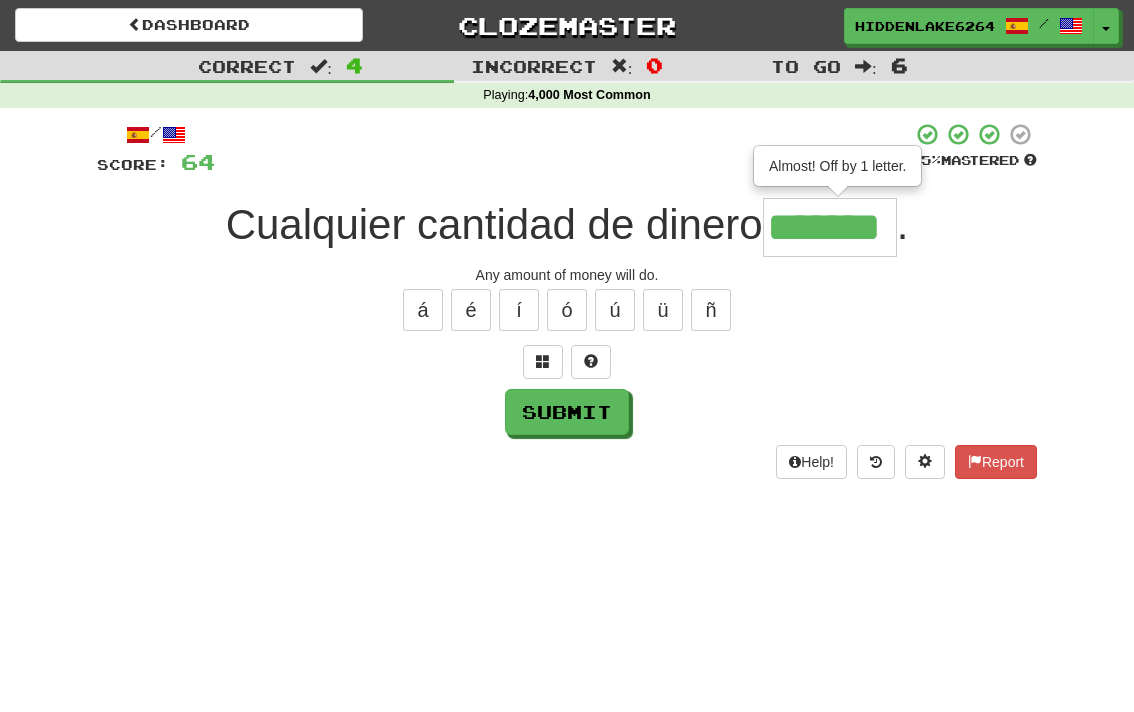 type on "*******" 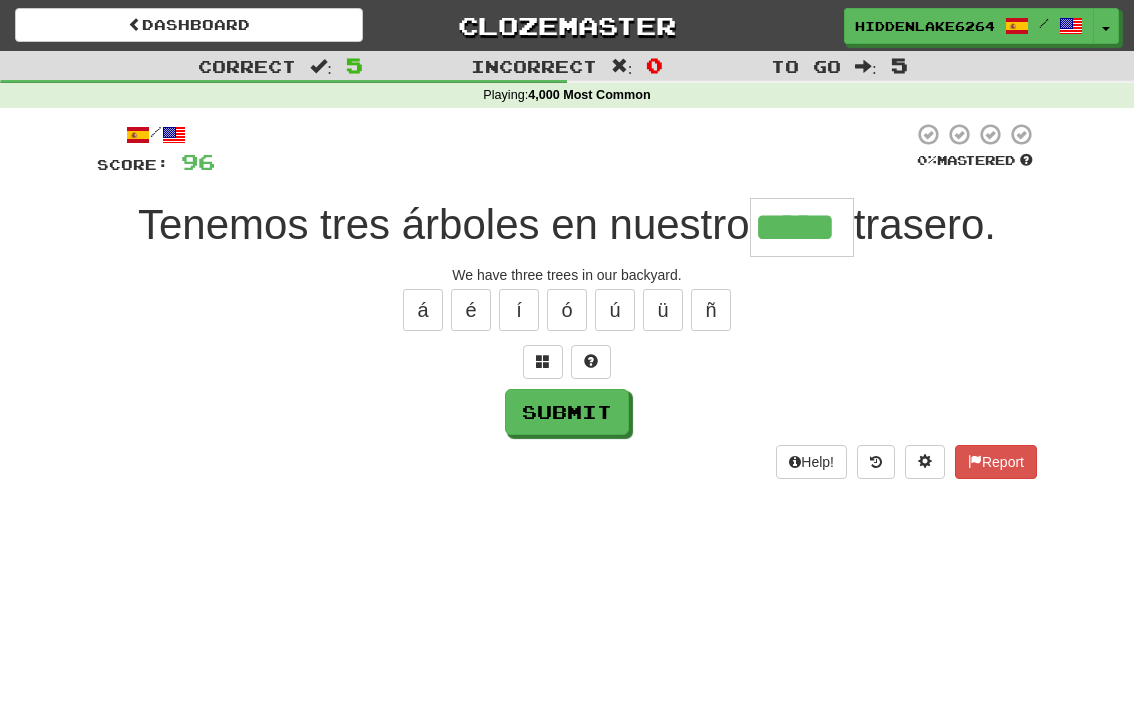 type on "*****" 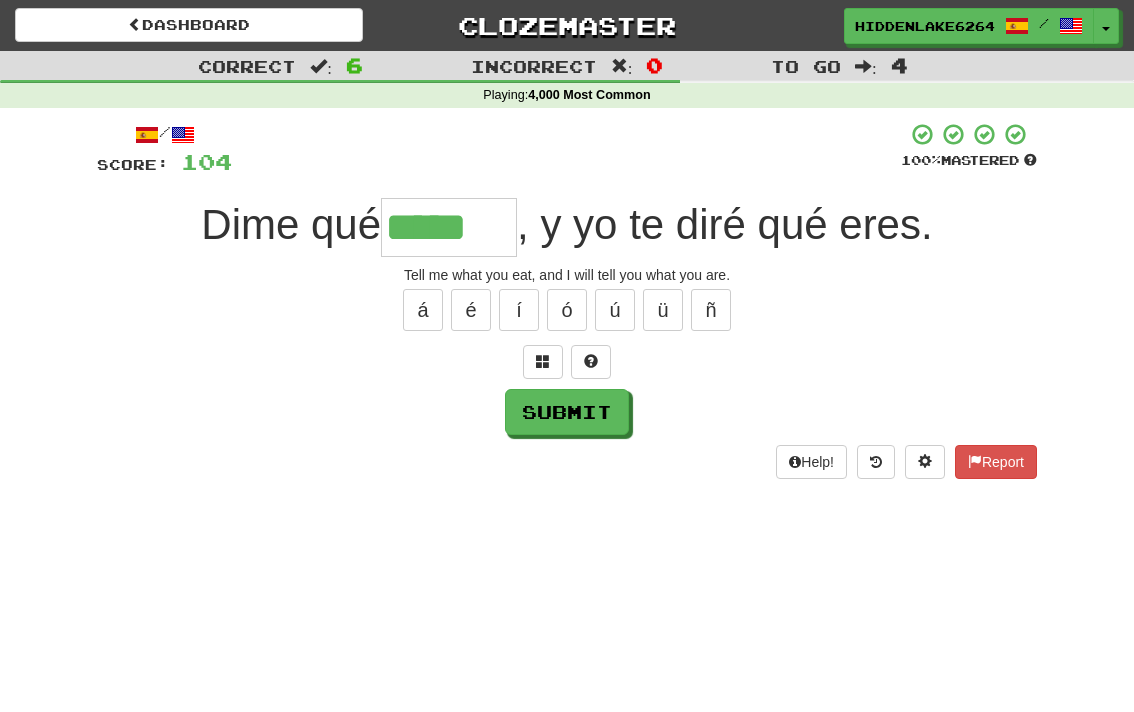 type on "*****" 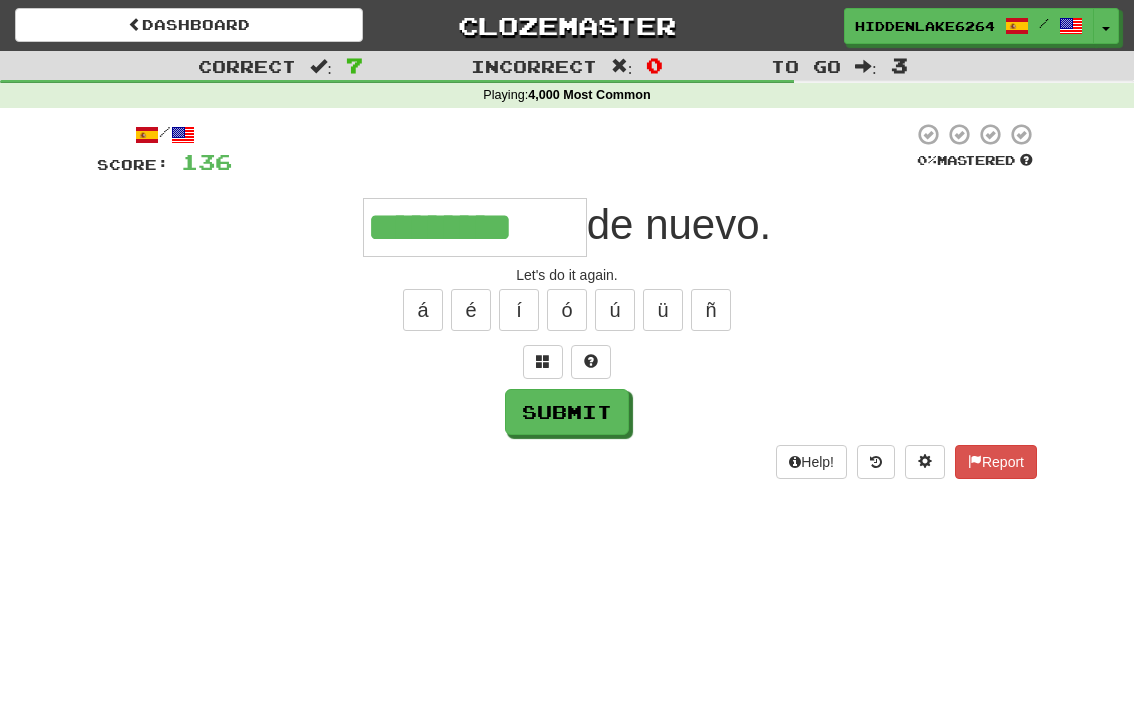 type on "*********" 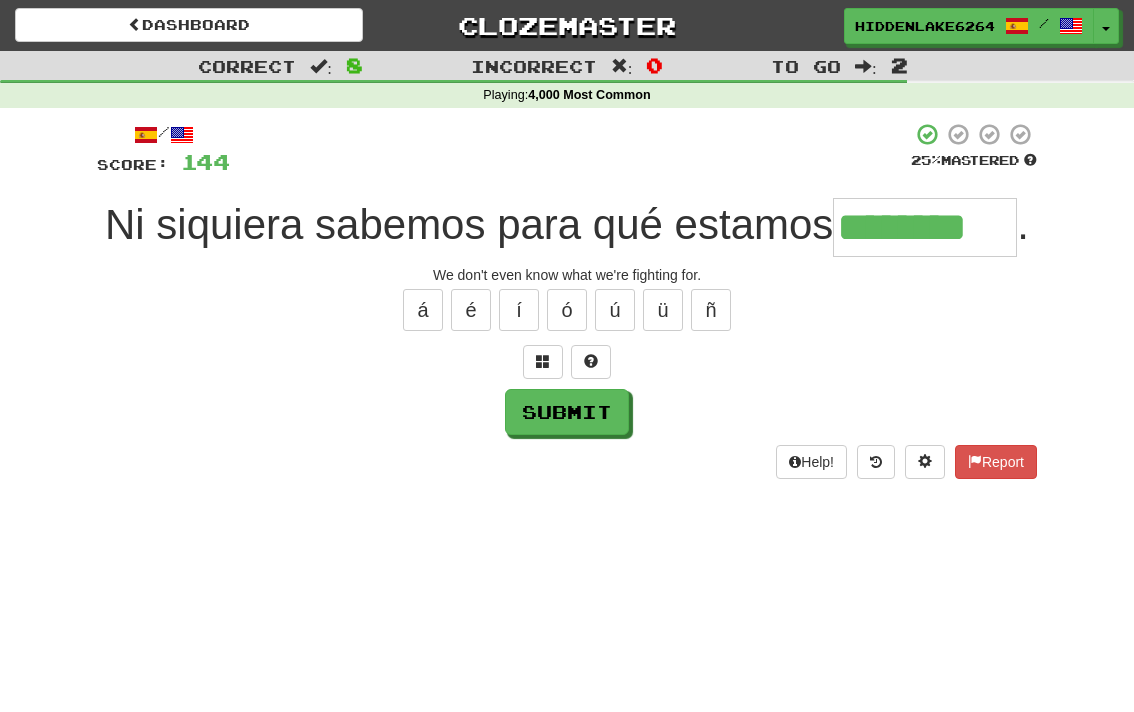 type on "********" 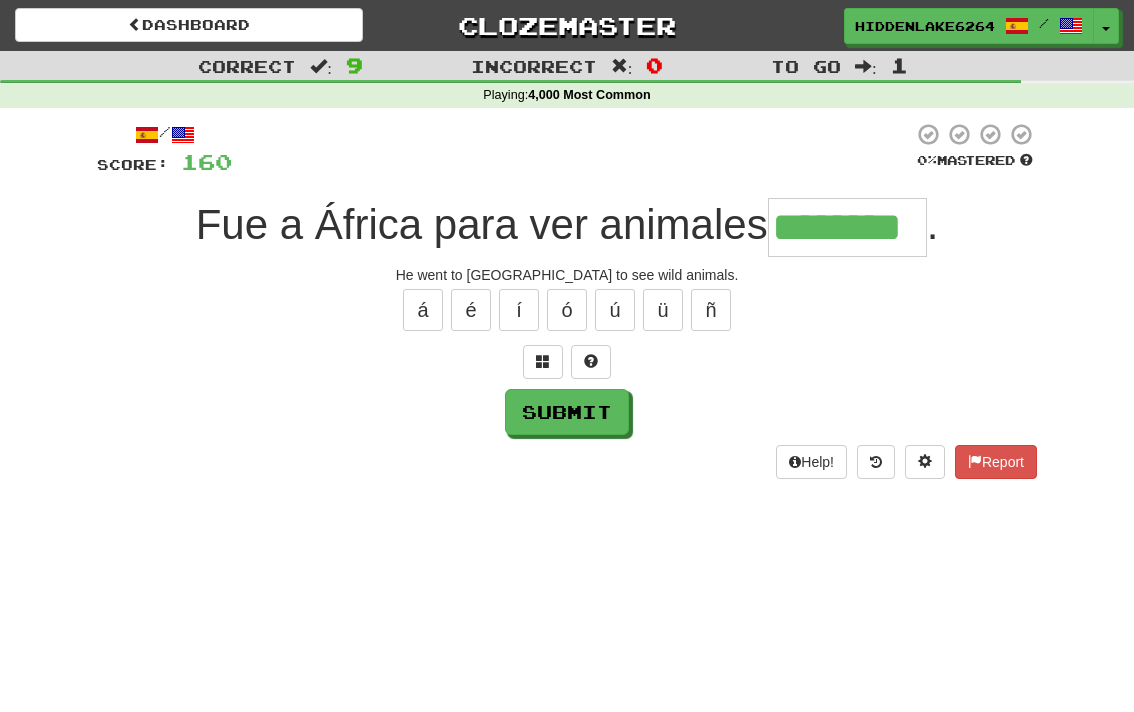 type on "********" 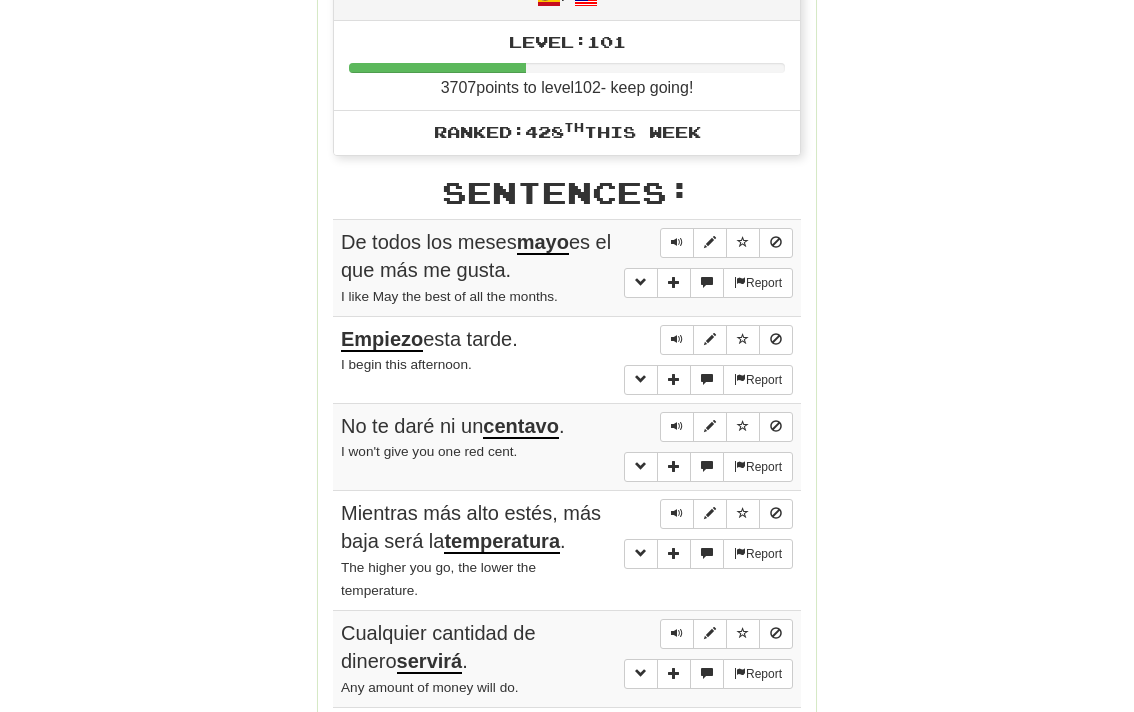 scroll, scrollTop: 1096, scrollLeft: 0, axis: vertical 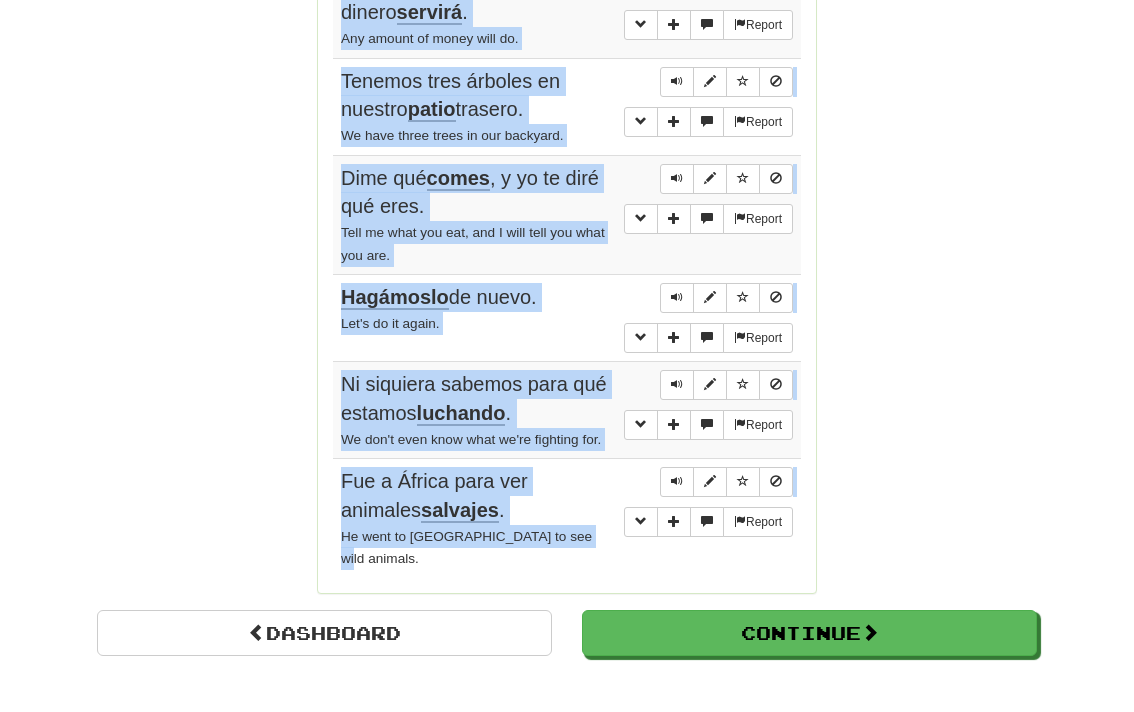 drag, startPoint x: 449, startPoint y: 195, endPoint x: 602, endPoint y: 542, distance: 379.23343 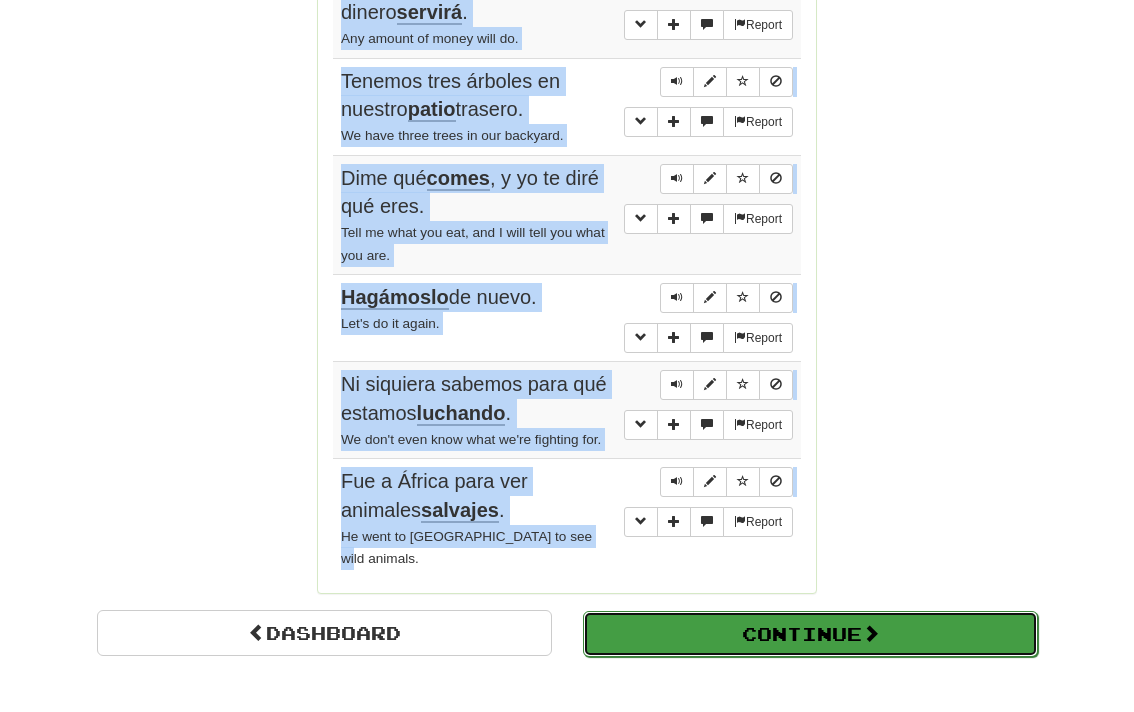 click on "Continue" at bounding box center [810, 634] 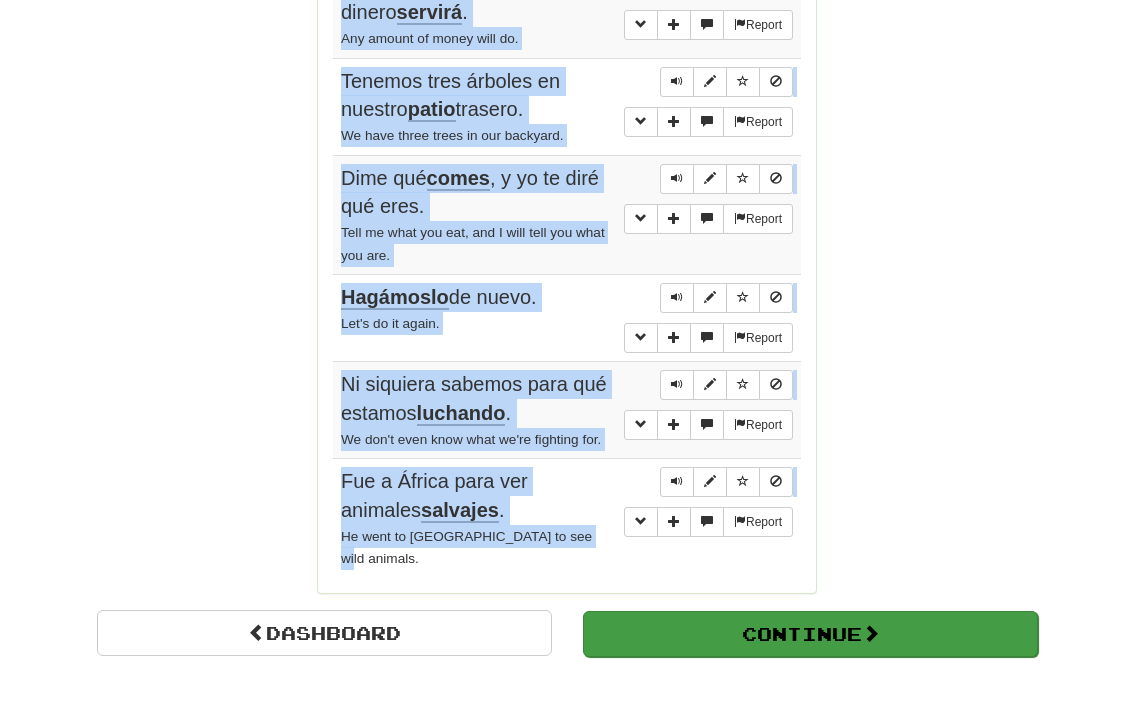 scroll, scrollTop: 710, scrollLeft: 0, axis: vertical 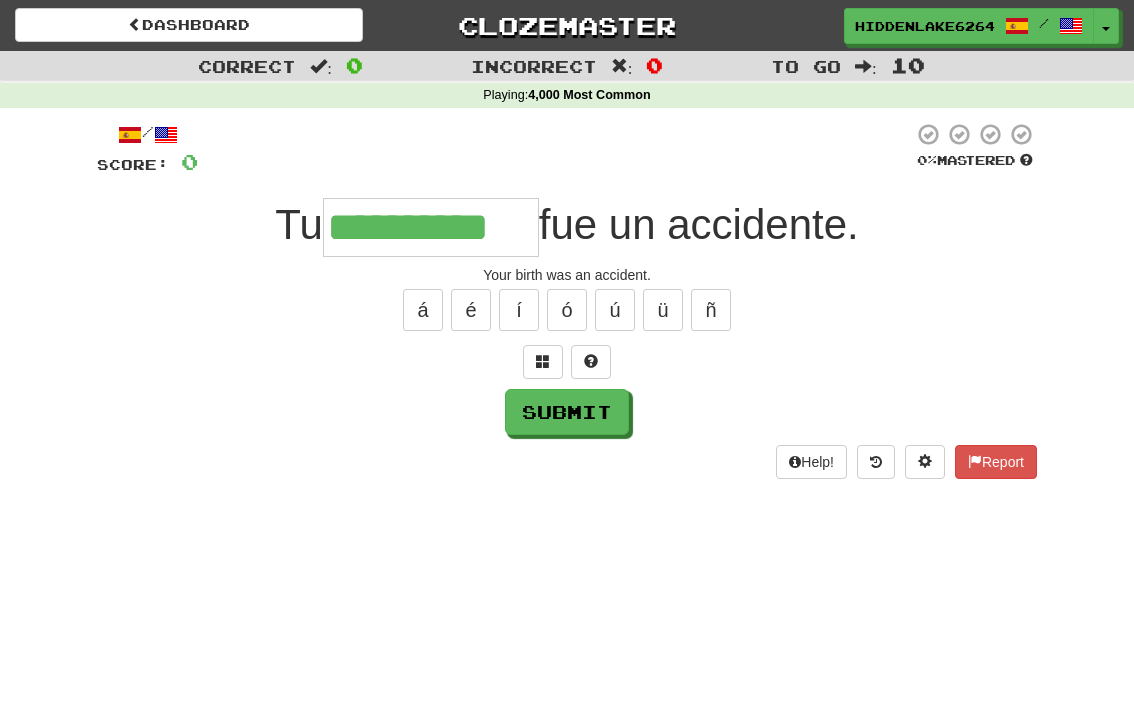 type on "**********" 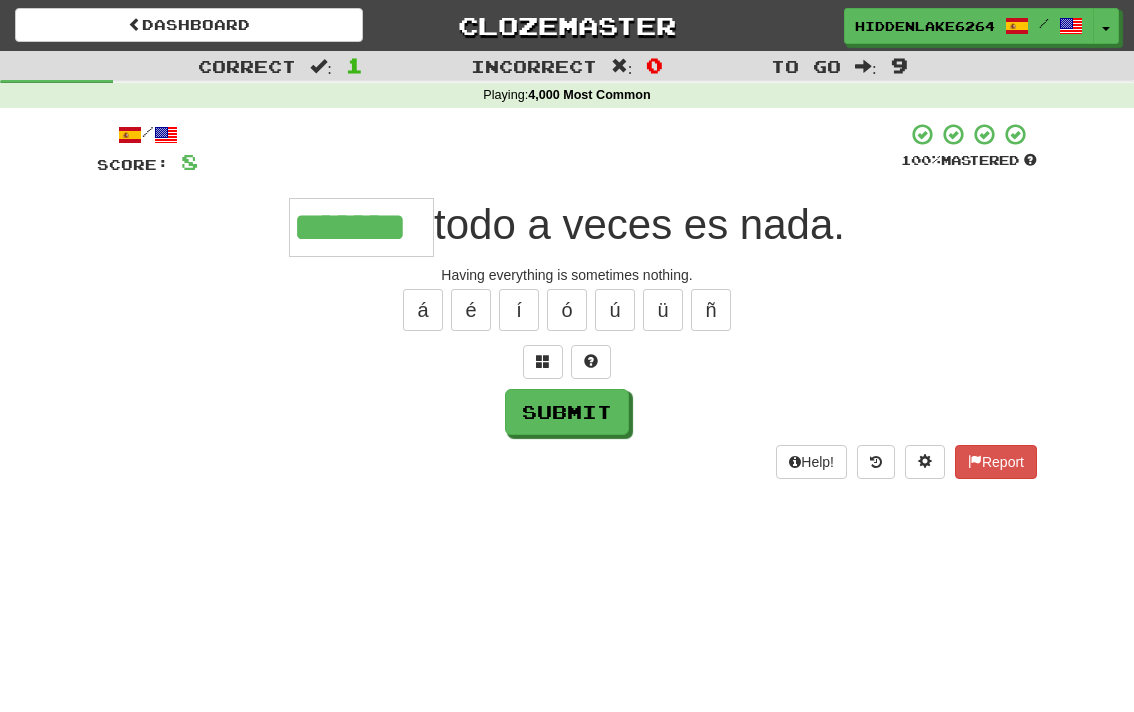 type on "*******" 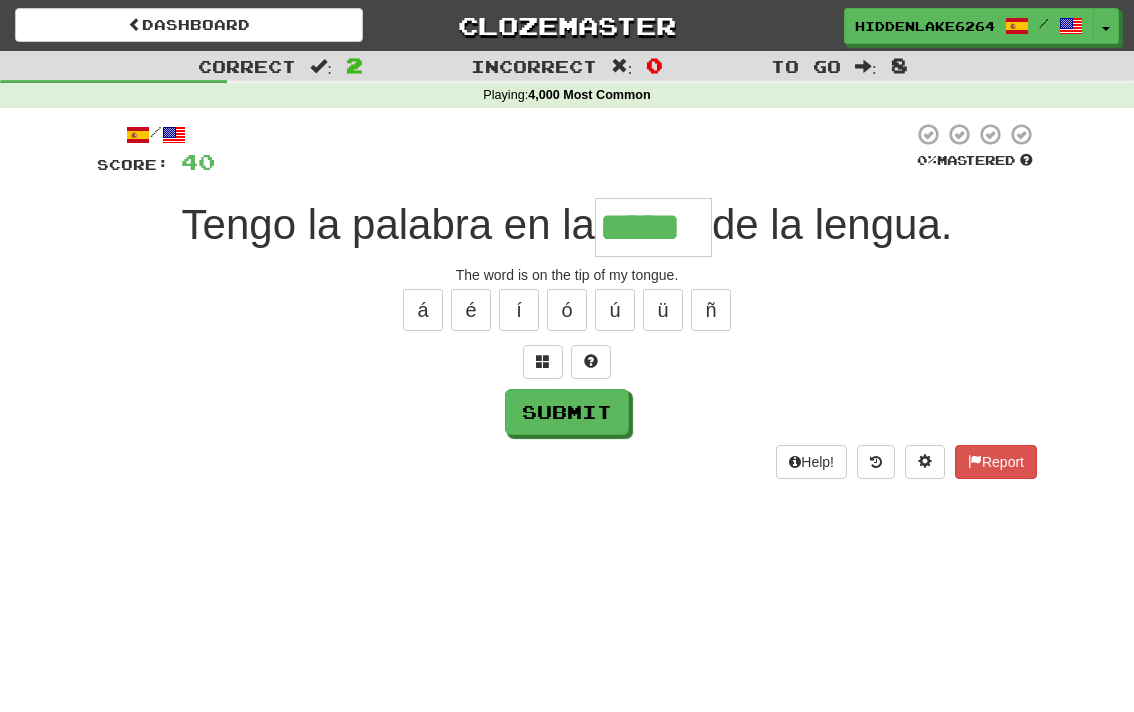 type on "*****" 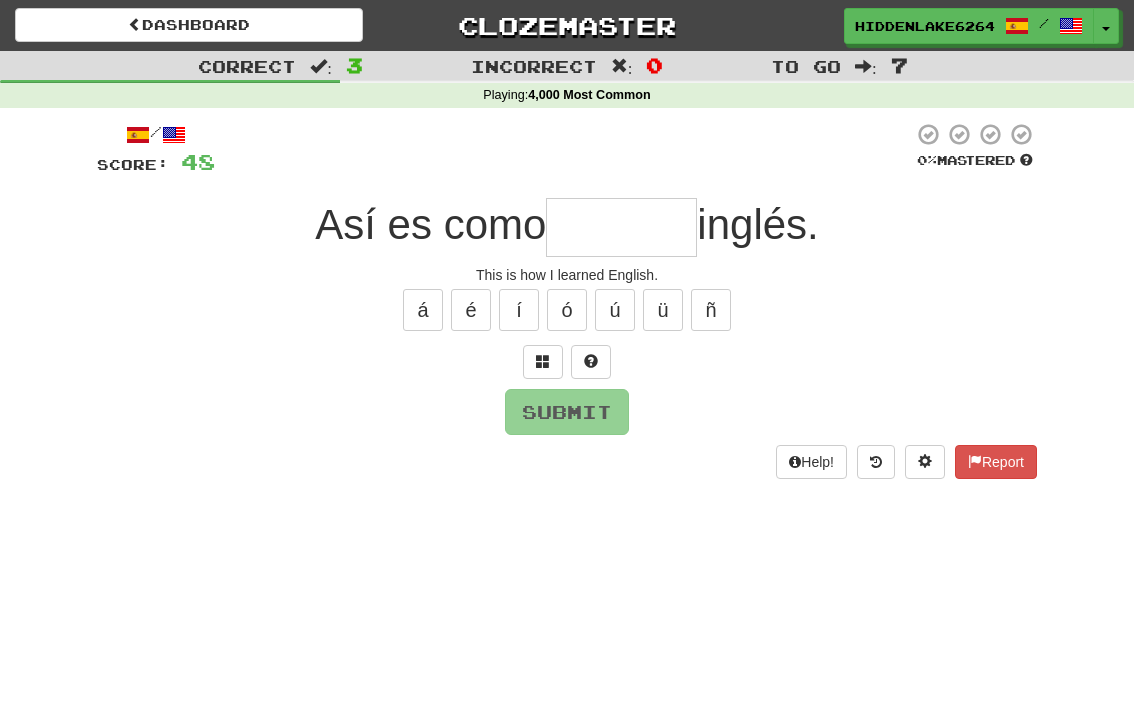 type on "*" 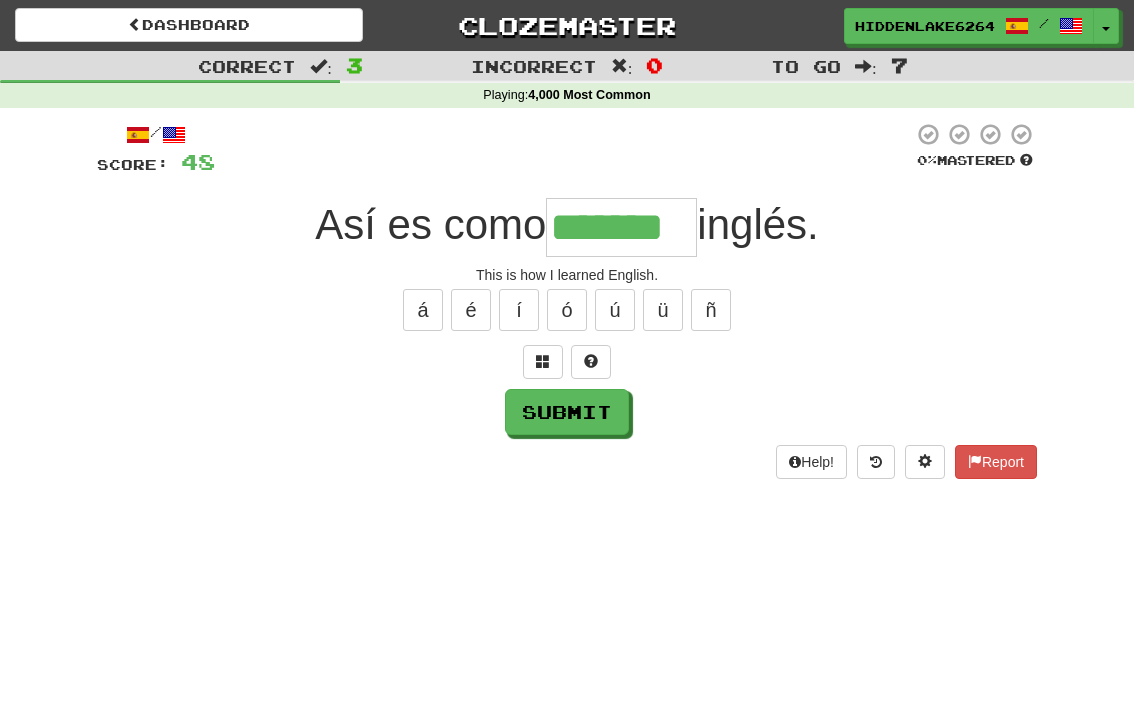 type on "*******" 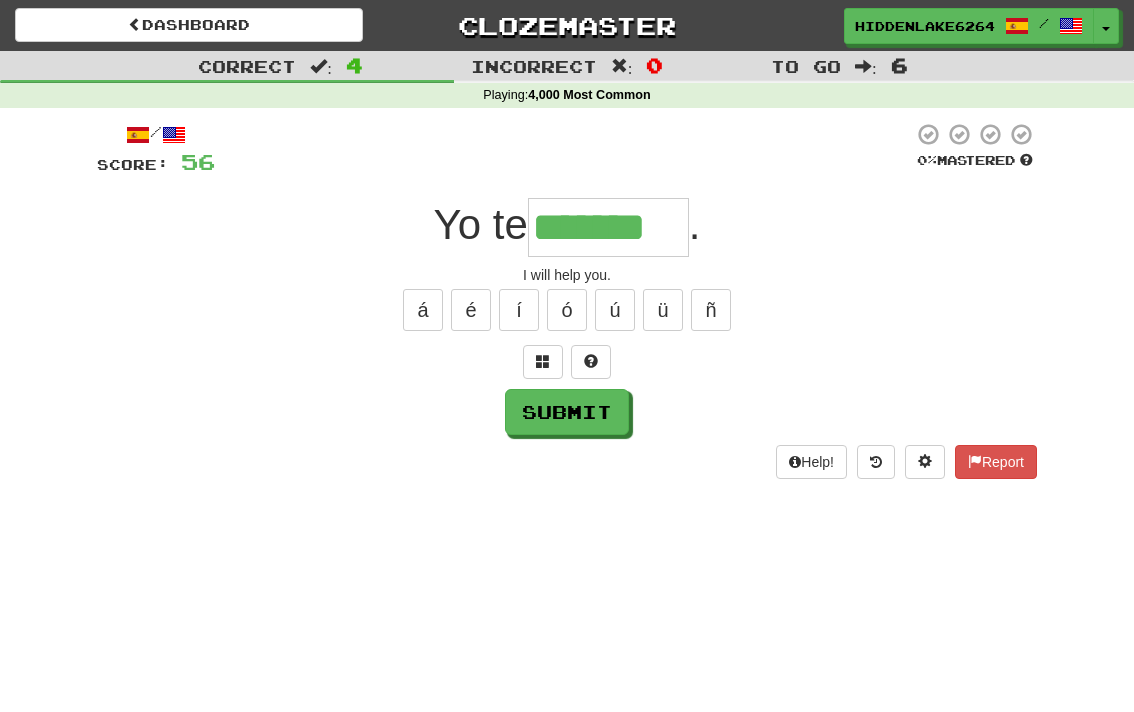 type on "*******" 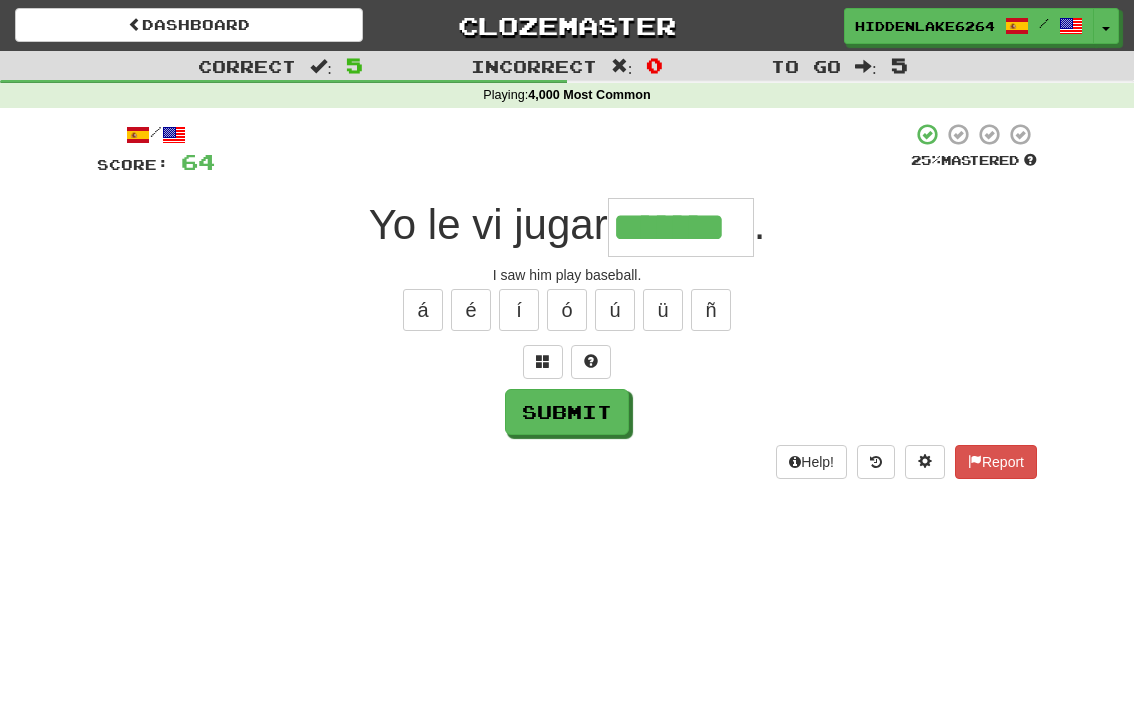 type on "*******" 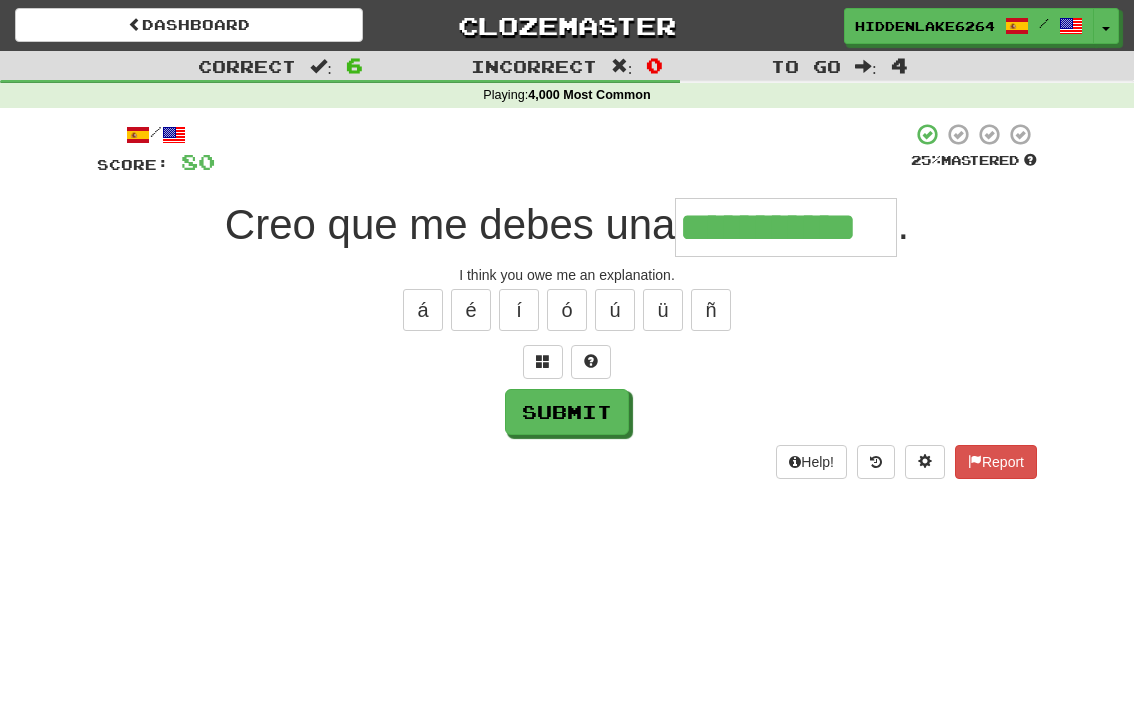 type on "**********" 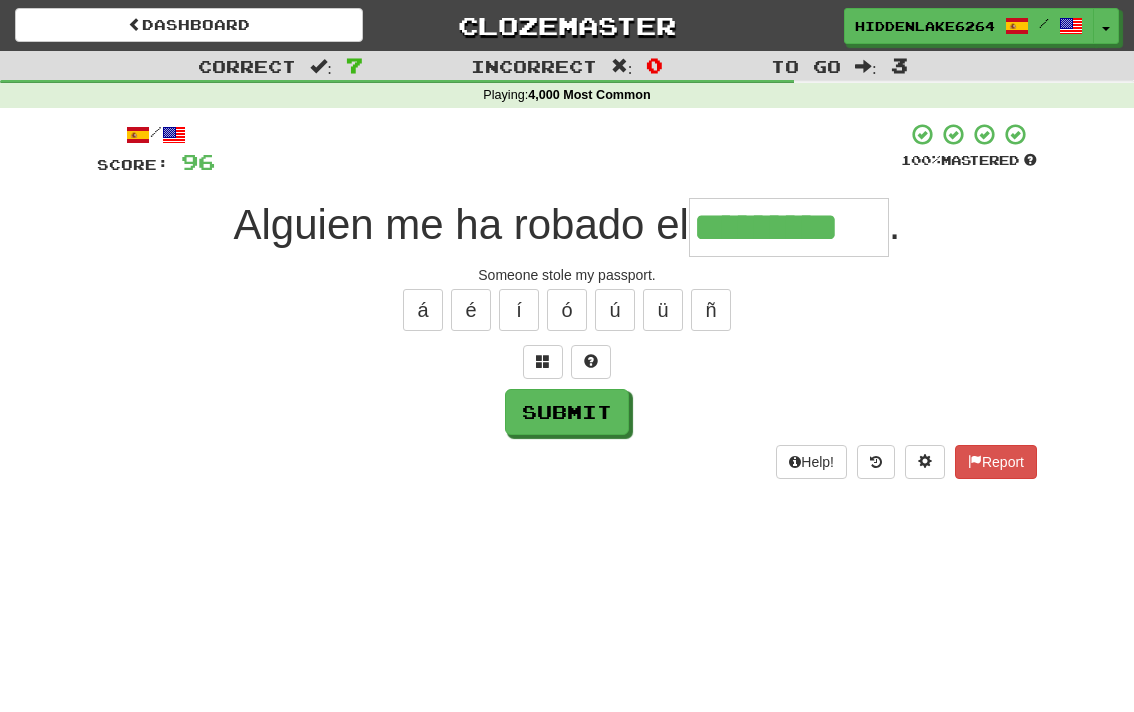 type on "*********" 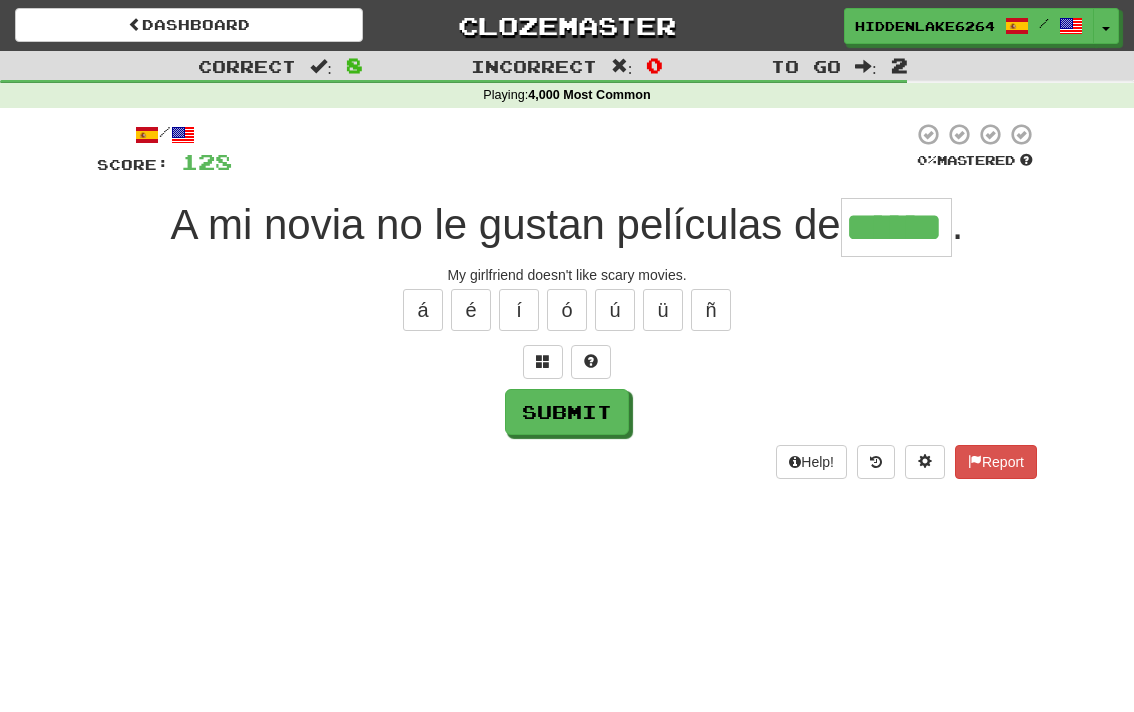 type on "******" 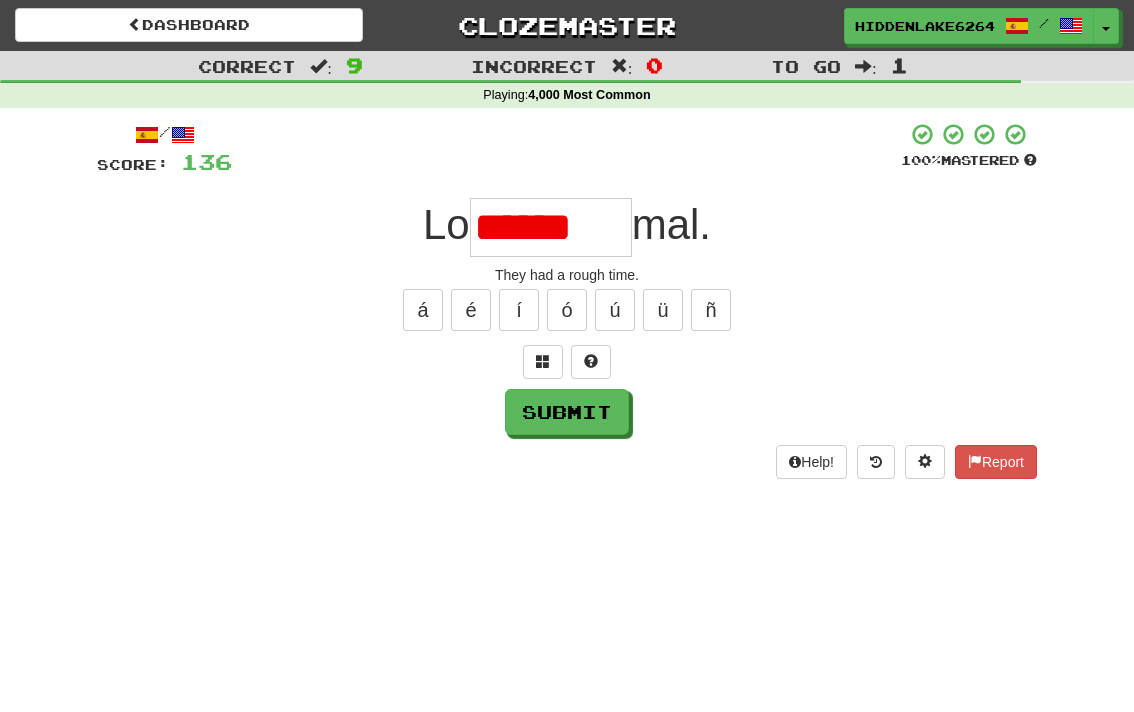 type on "*******" 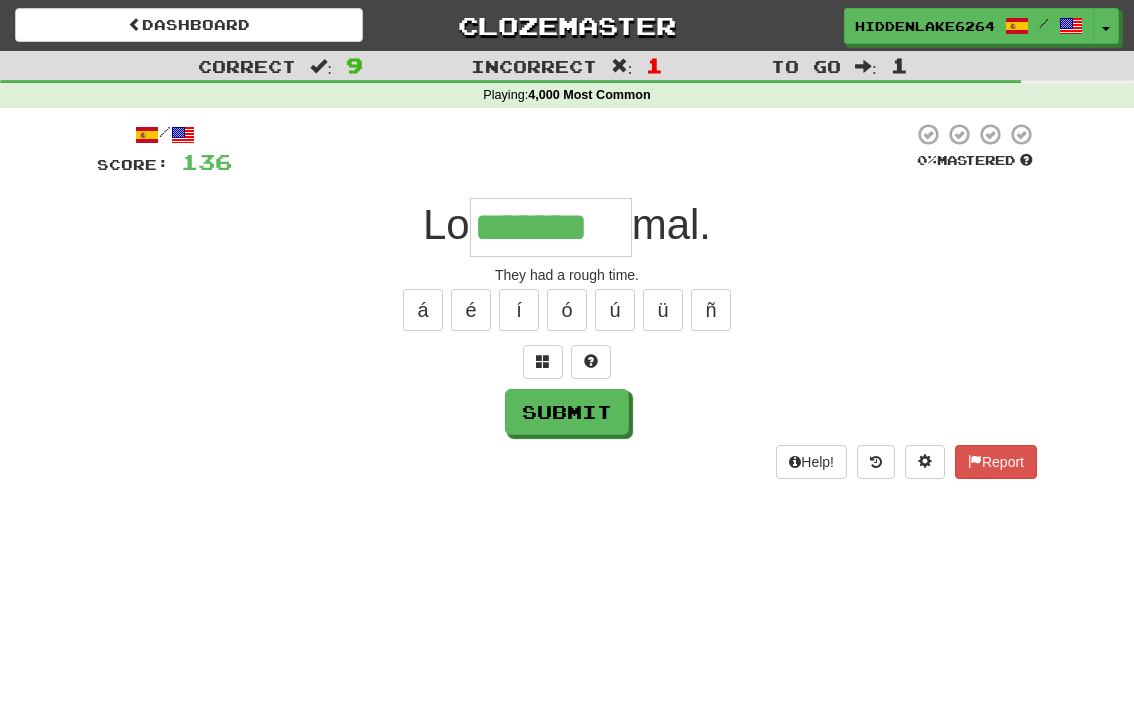 type on "*******" 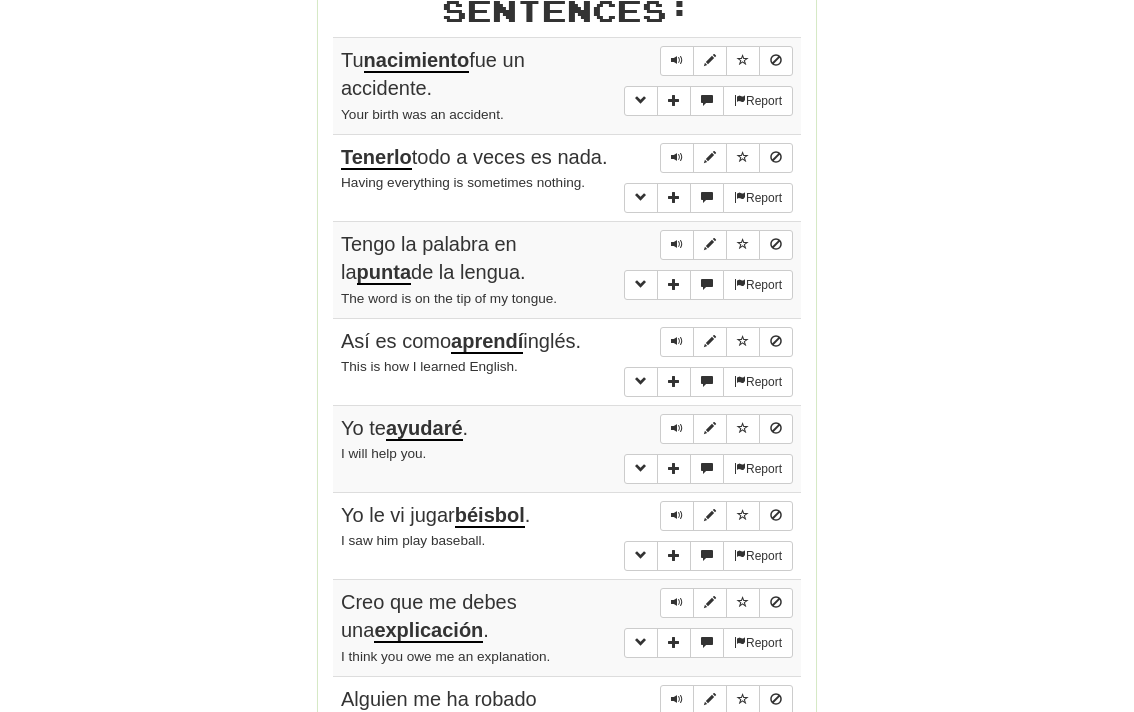 scroll, scrollTop: 860, scrollLeft: 0, axis: vertical 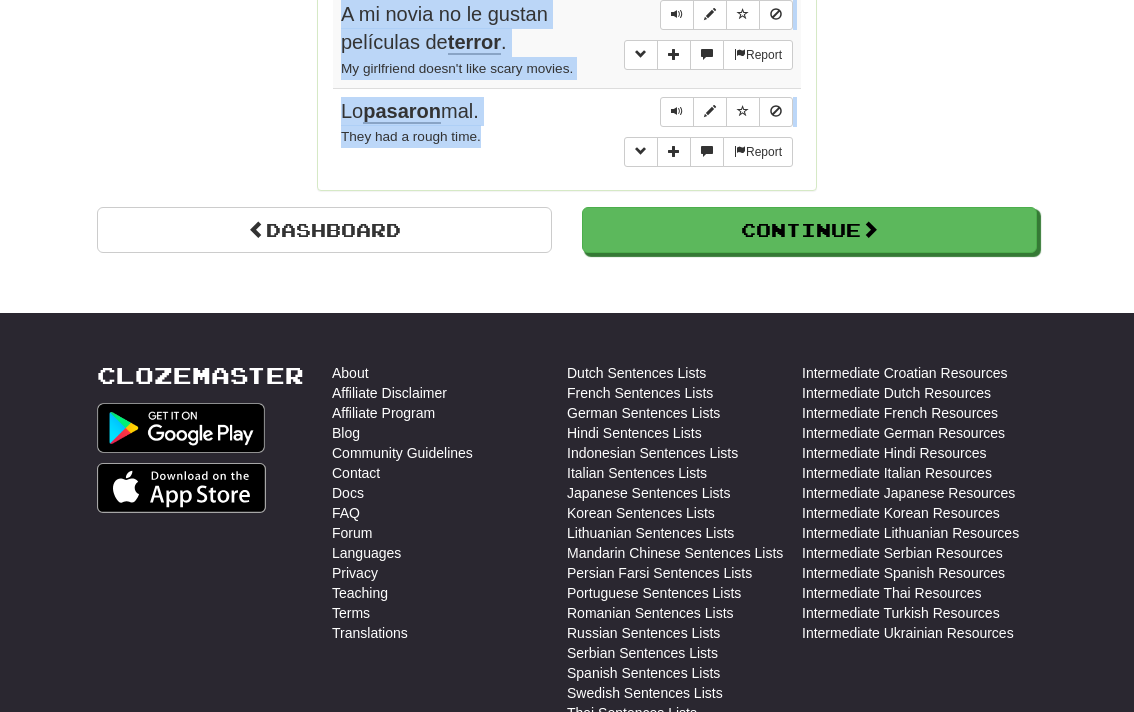 drag, startPoint x: 445, startPoint y: 431, endPoint x: 538, endPoint y: 155, distance: 291.2473 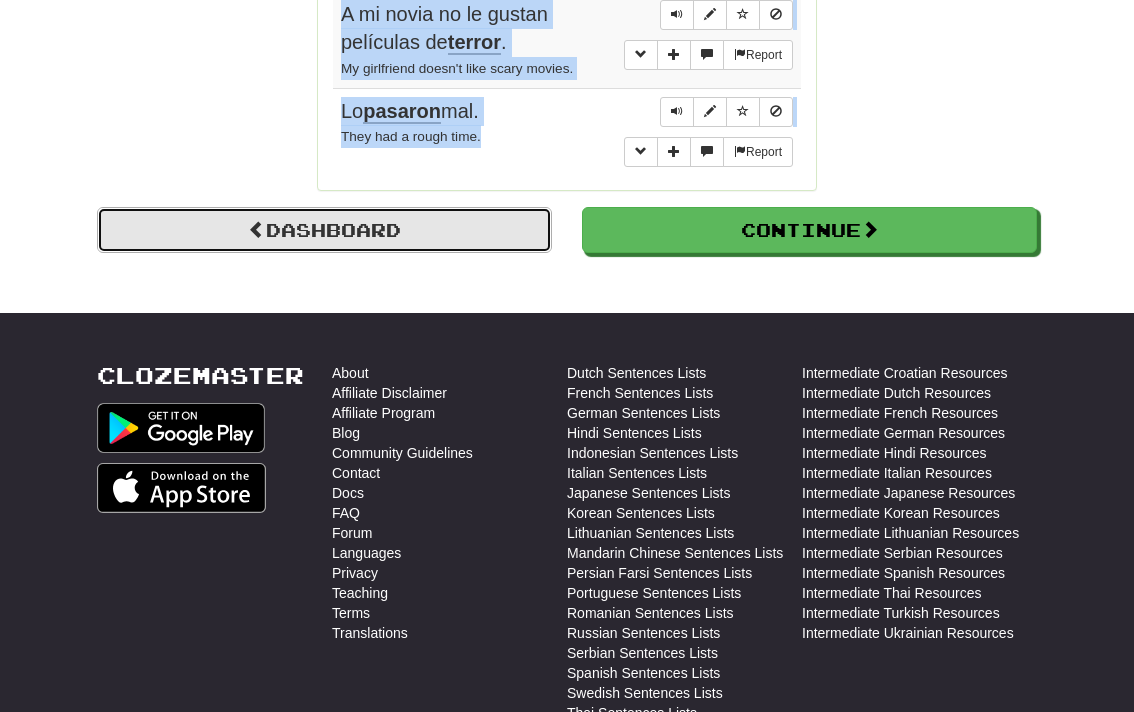 click on "Dashboard" at bounding box center (324, 230) 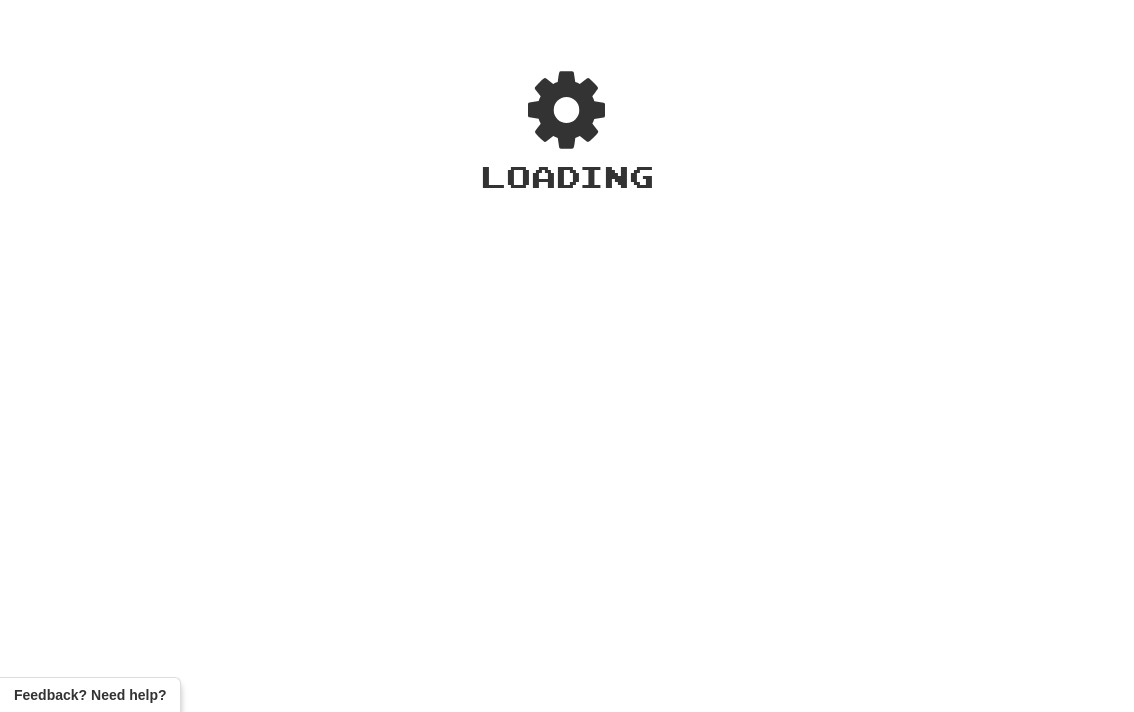 scroll, scrollTop: 0, scrollLeft: 0, axis: both 